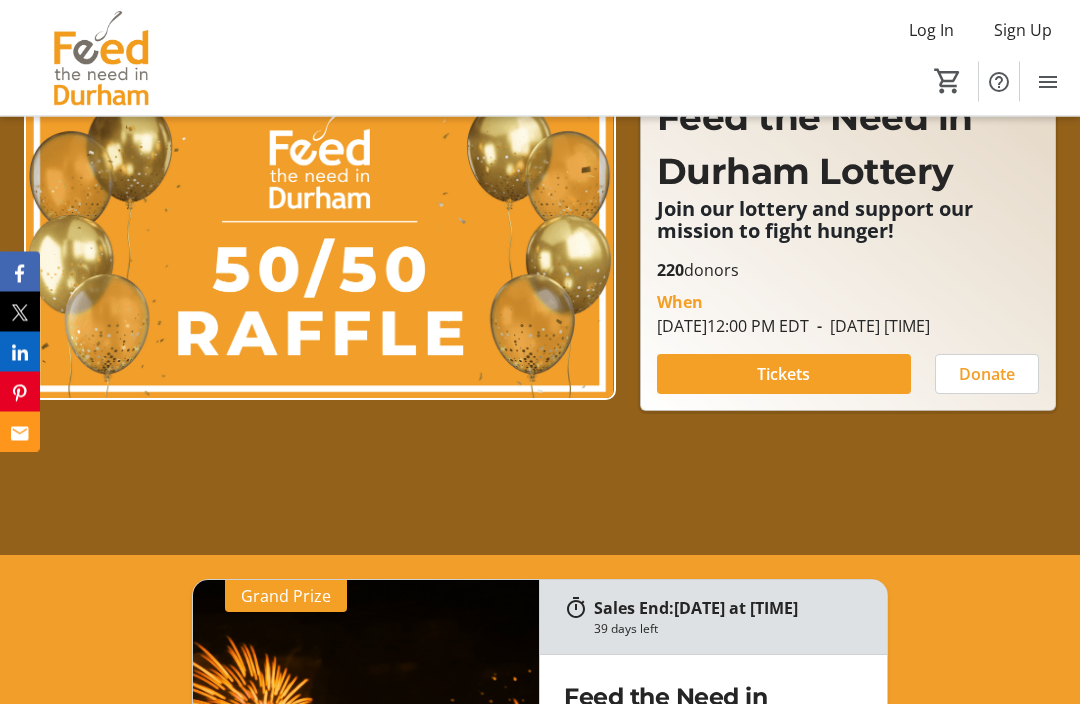 scroll, scrollTop: 249, scrollLeft: 0, axis: vertical 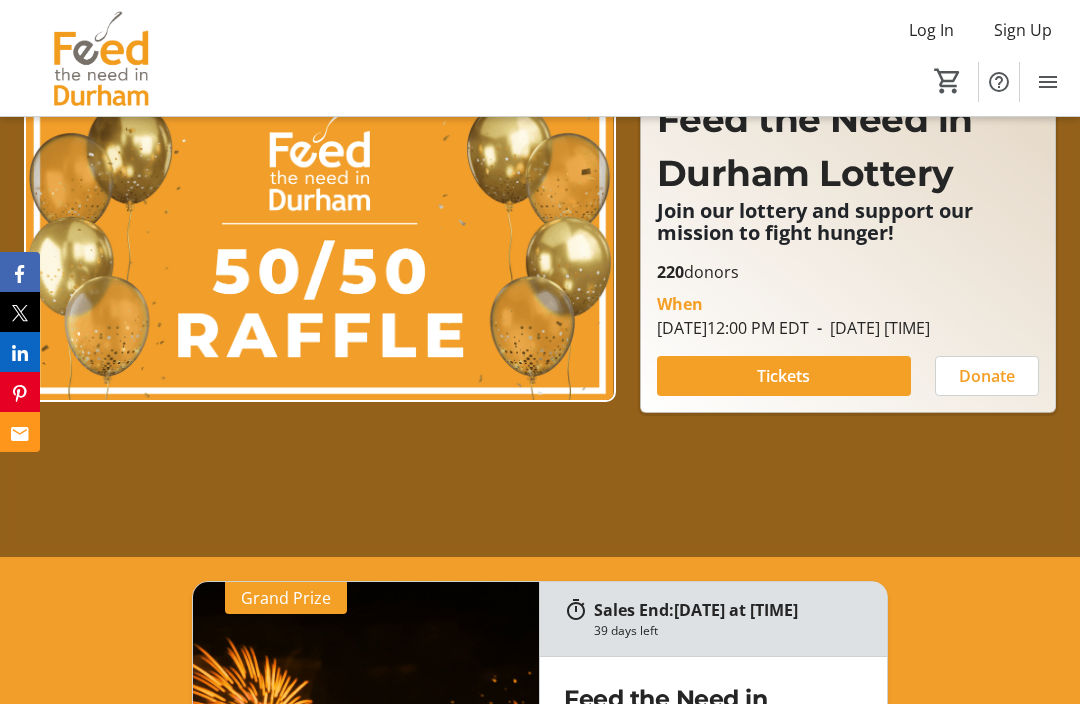 click at bounding box center (784, 376) 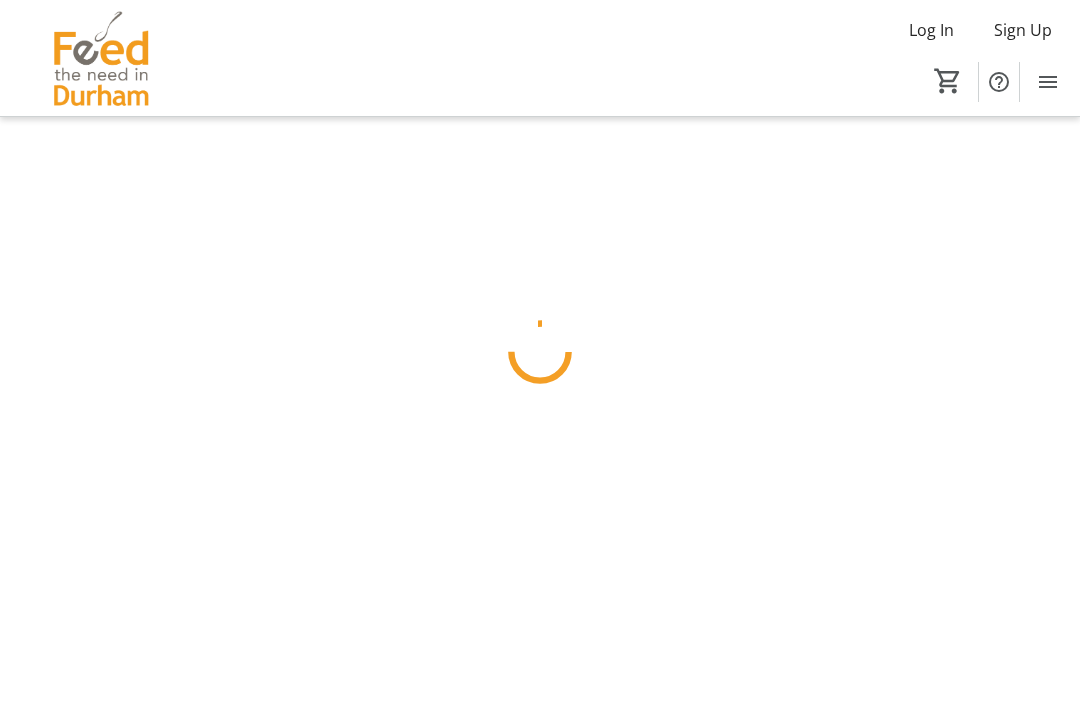 scroll, scrollTop: 0, scrollLeft: 0, axis: both 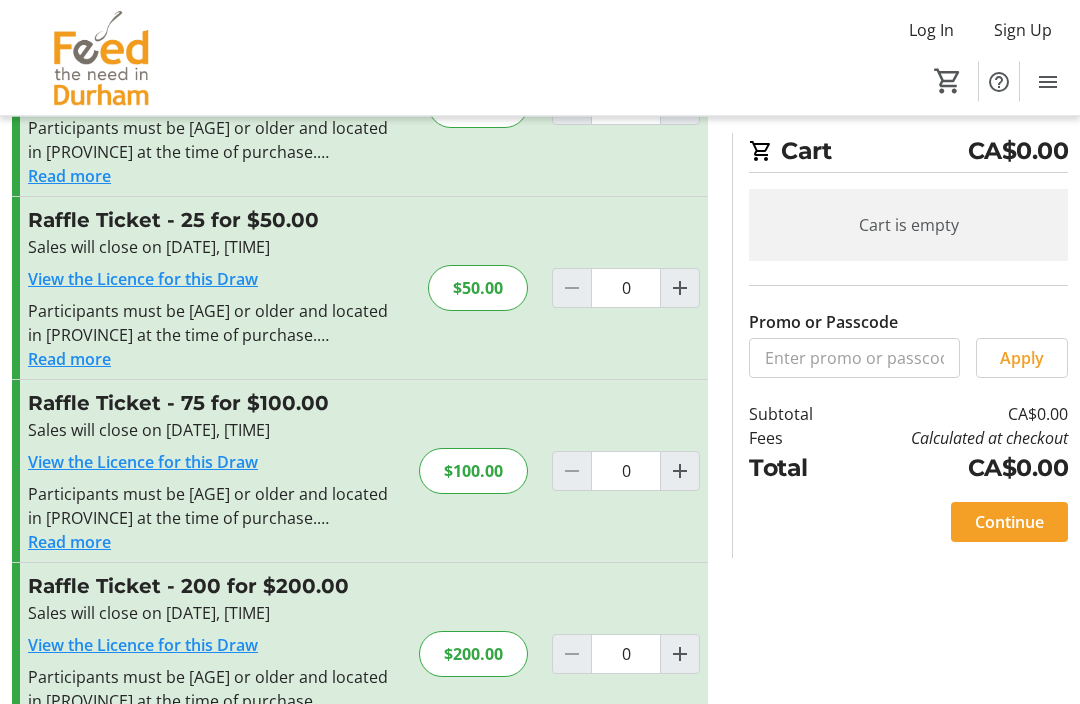 click 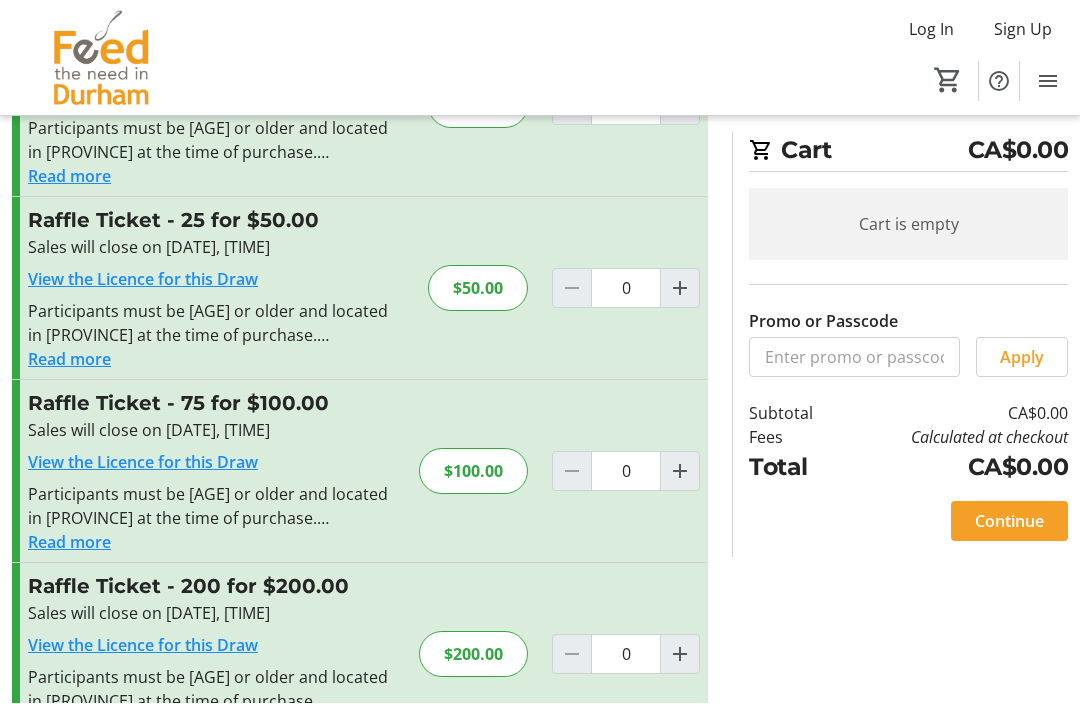 type on "1" 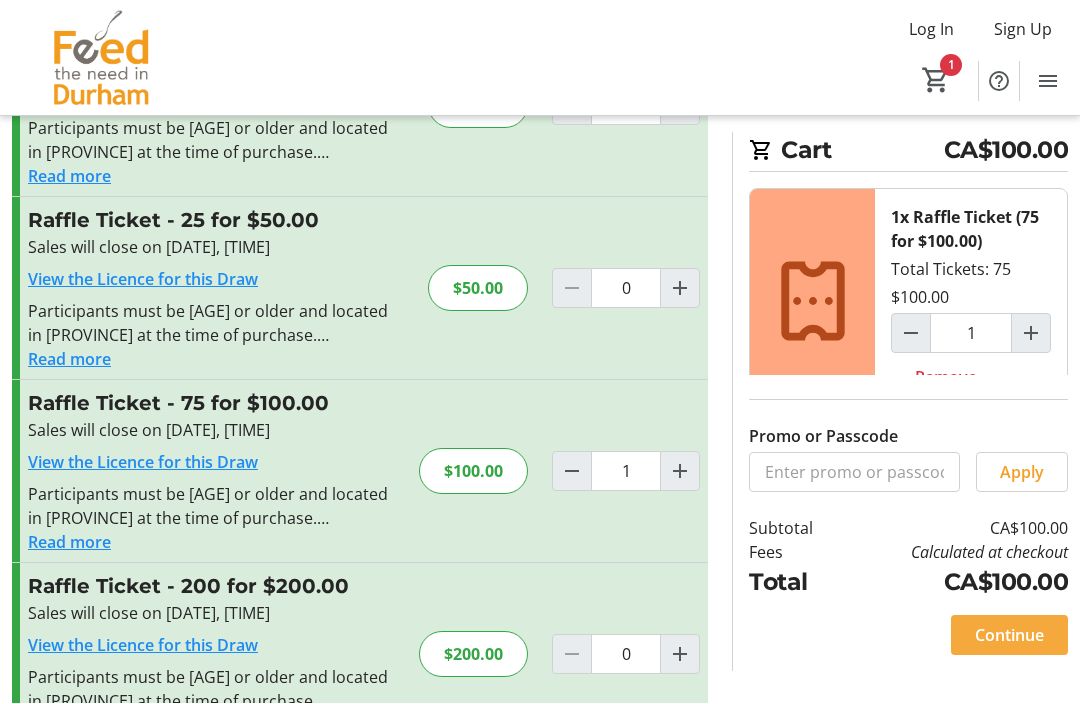 click on "Continue" 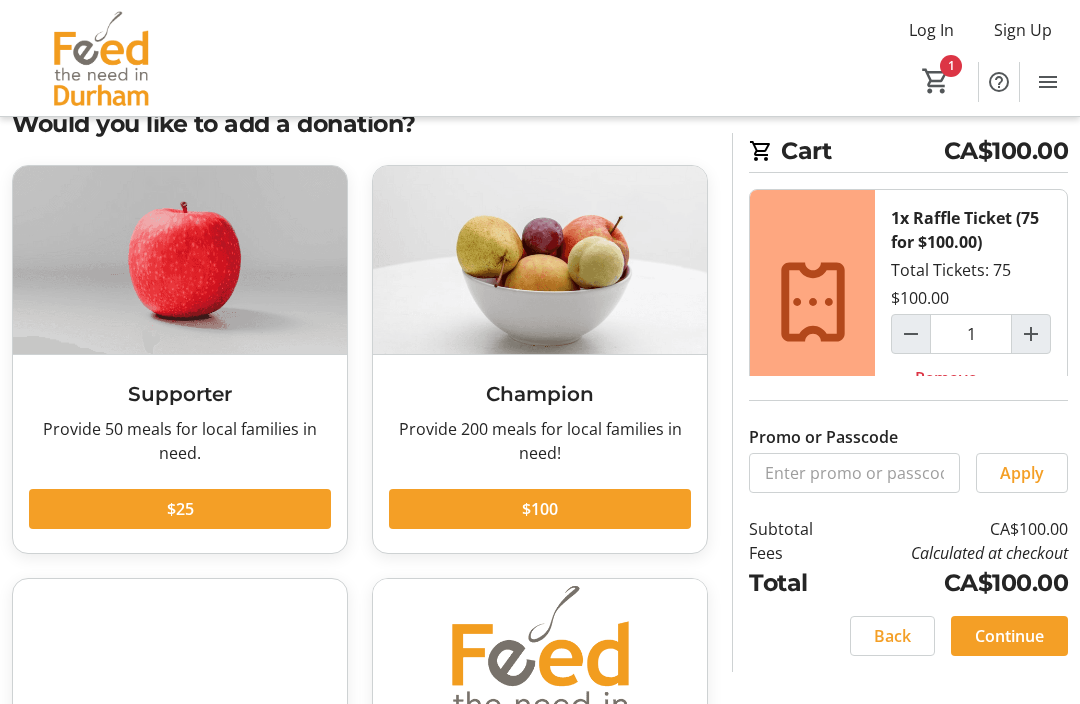 scroll, scrollTop: 45, scrollLeft: 0, axis: vertical 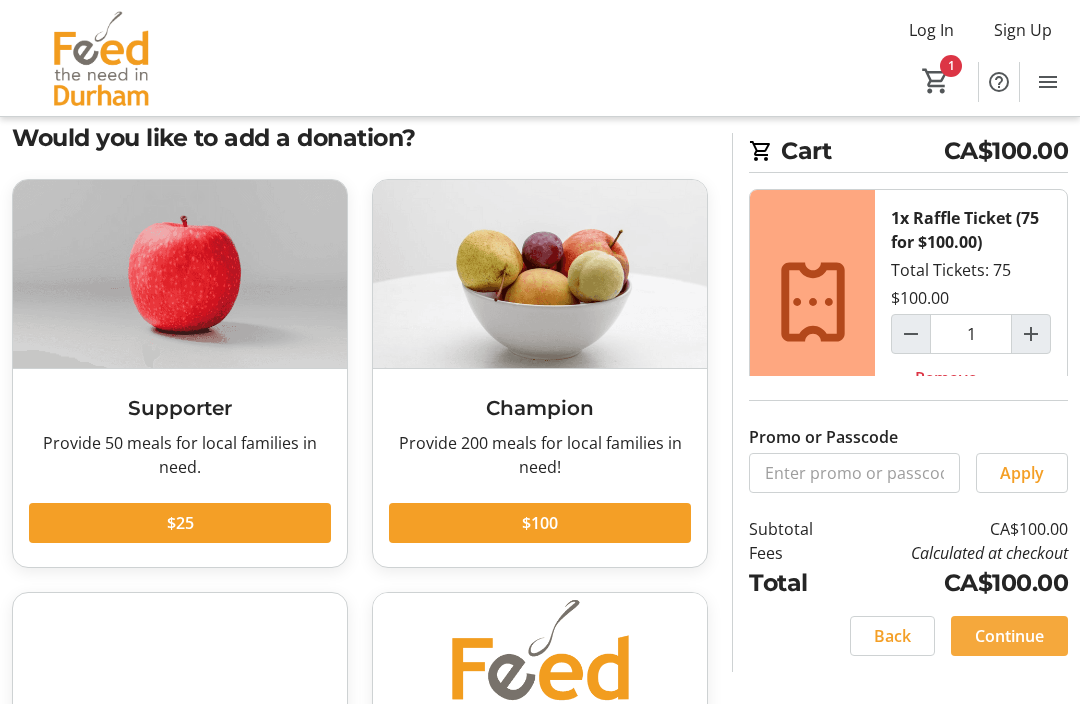 click on "Continue" 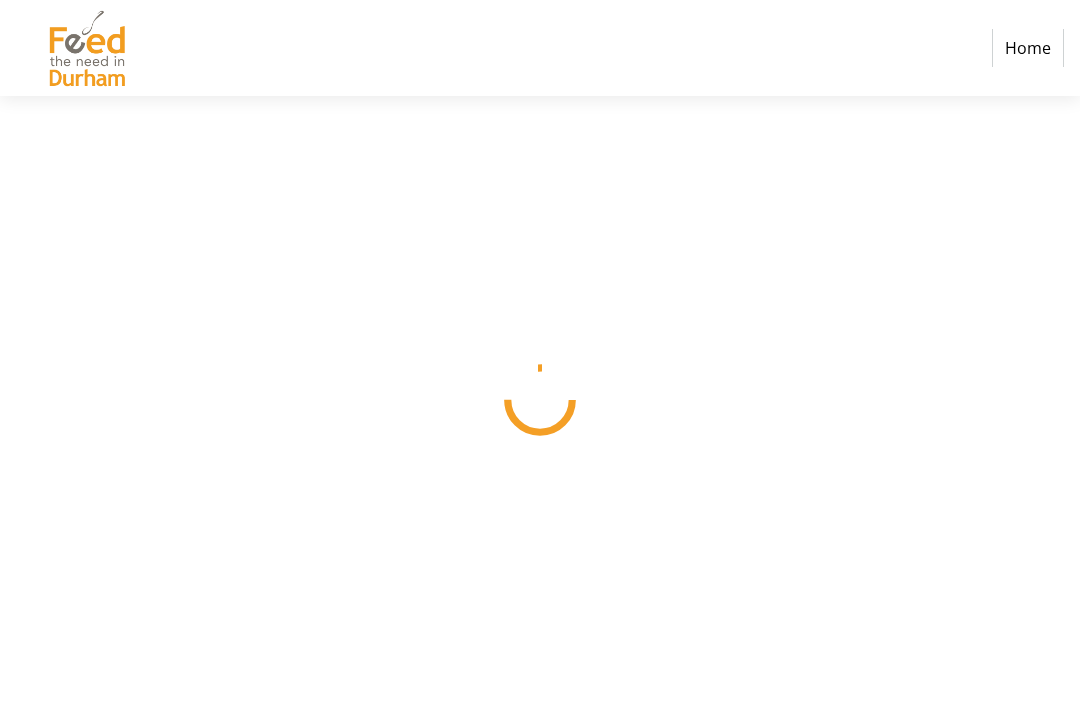 scroll, scrollTop: 0, scrollLeft: 0, axis: both 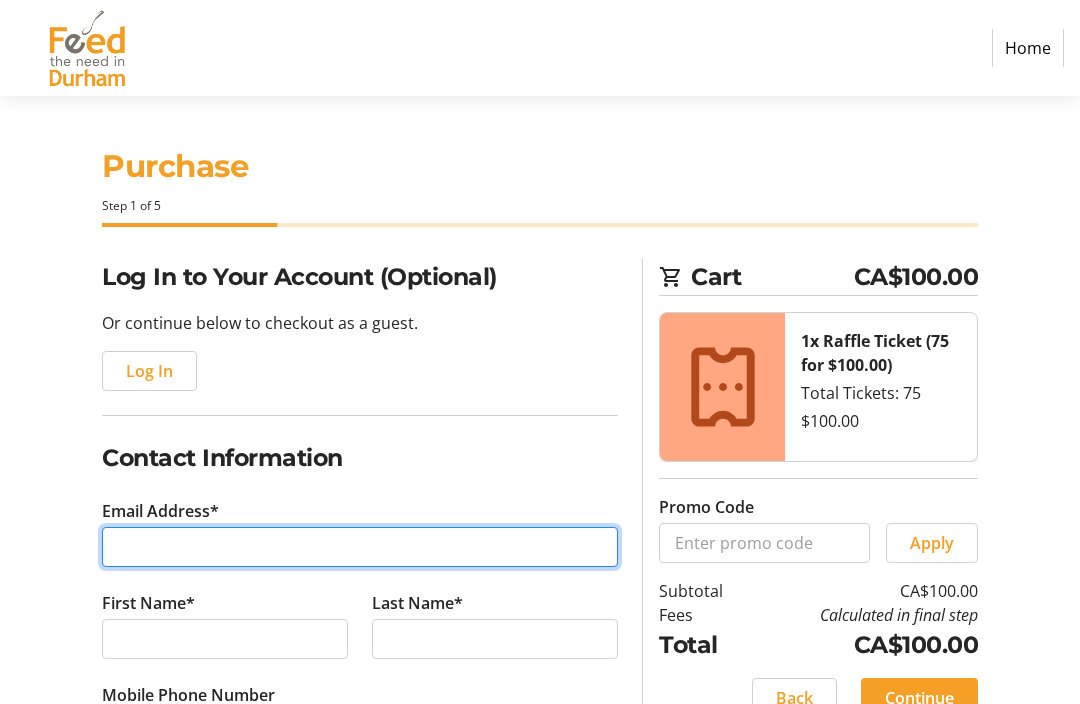 click on "Email Address*" at bounding box center [360, 547] 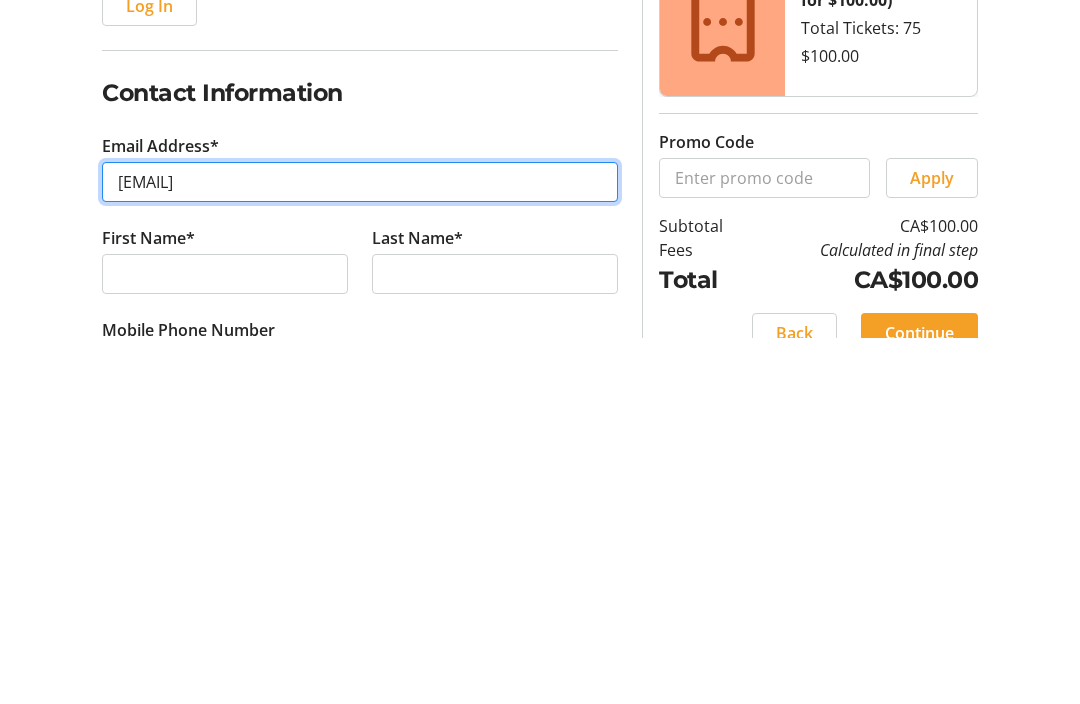 type on "[EMAIL]" 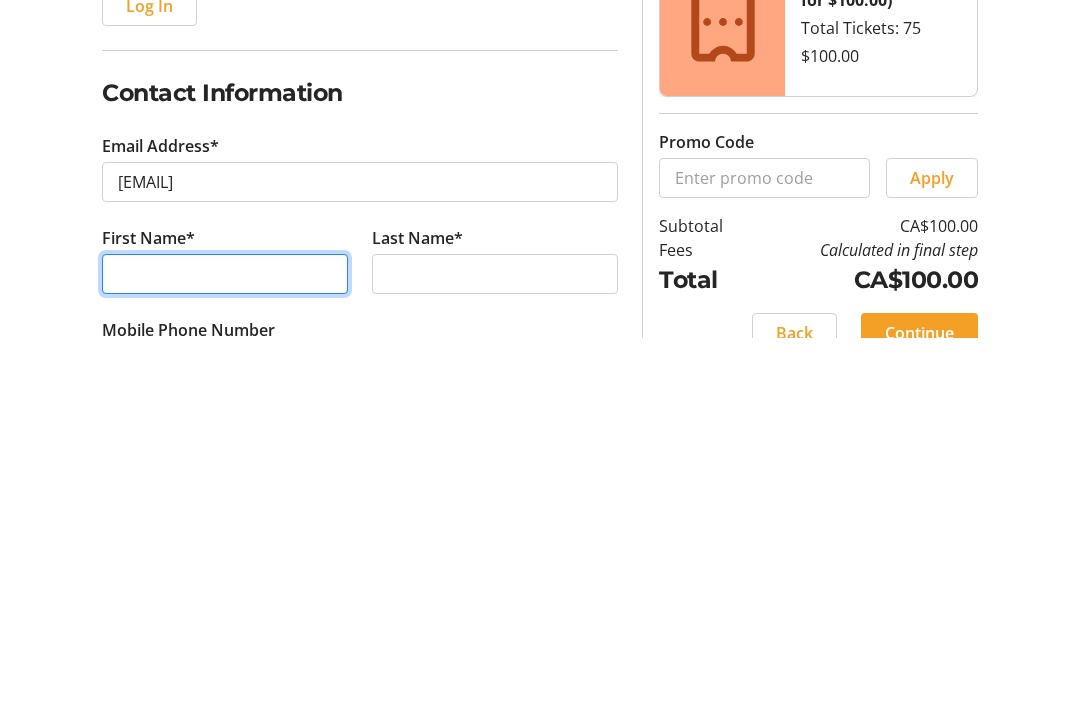 click on "First Name*" at bounding box center (225, 640) 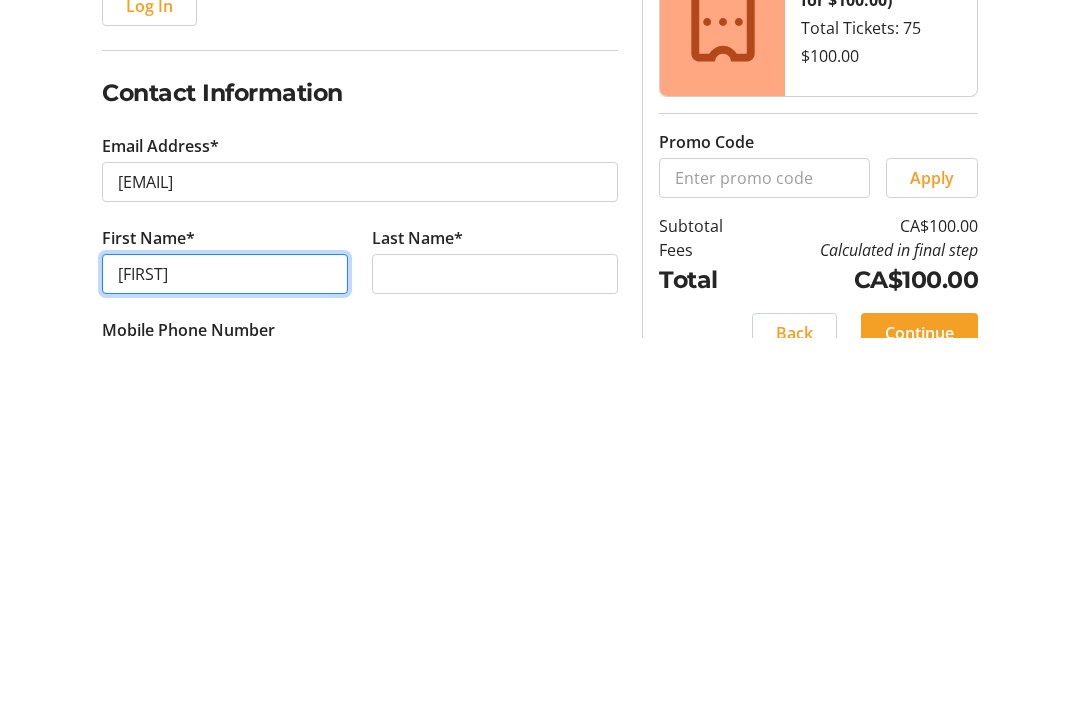 type on "[FIRST]" 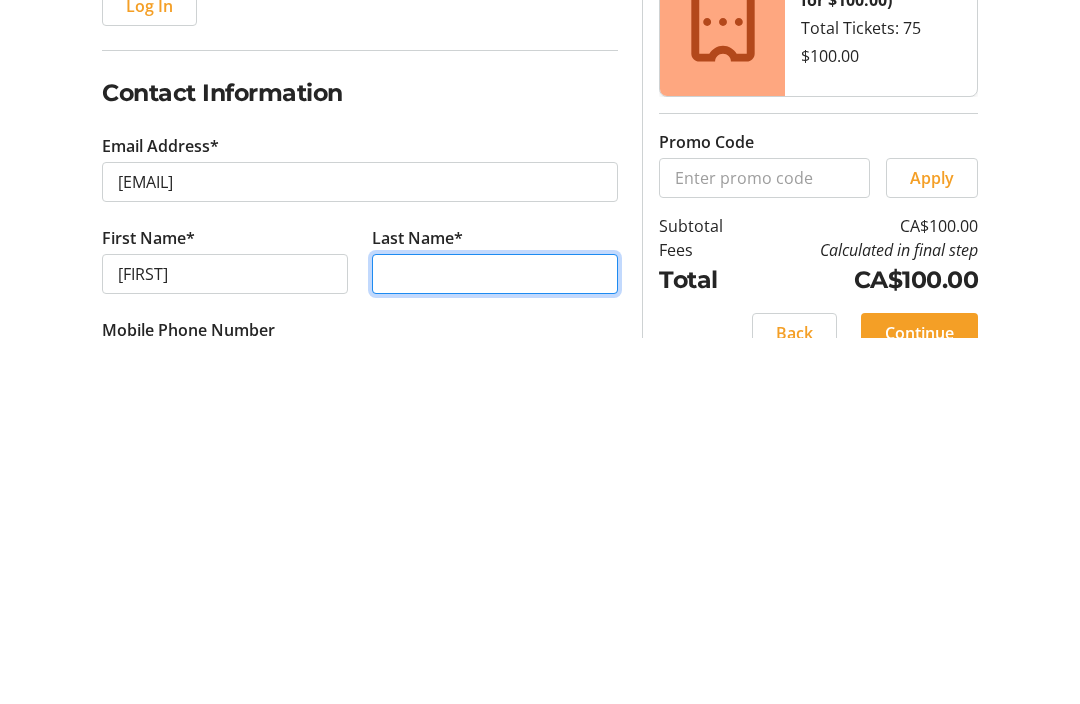 click on "Last Name*" at bounding box center [495, 640] 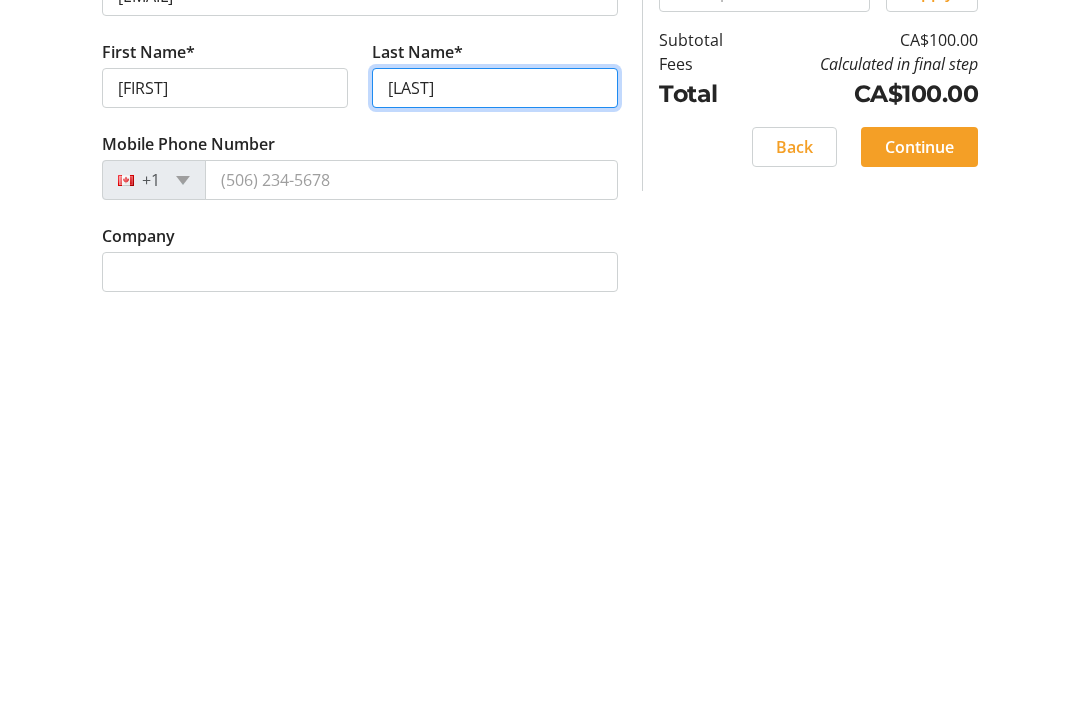 scroll, scrollTop: 145, scrollLeft: 0, axis: vertical 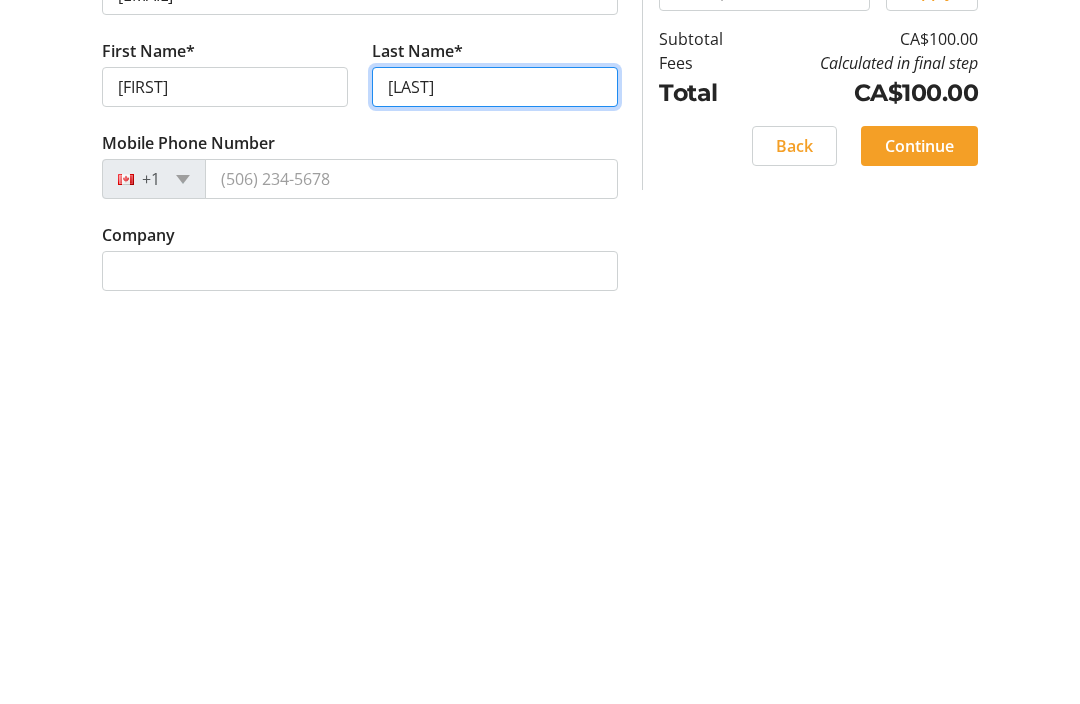 type on "[LAST]" 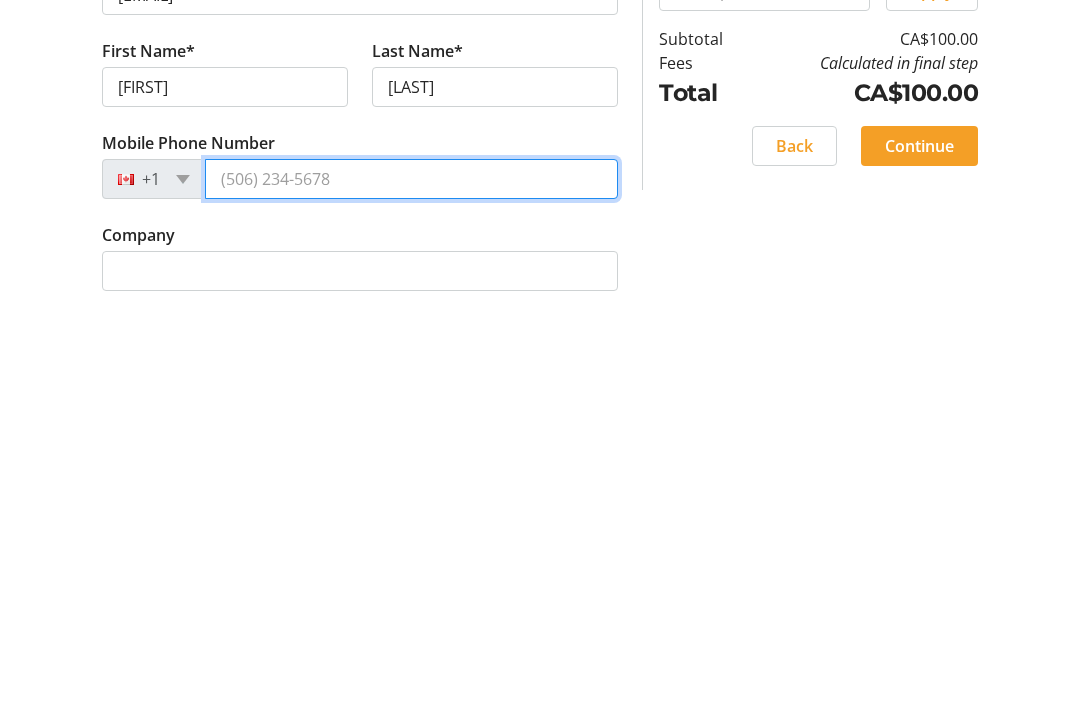 click on "Mobile Phone Number" at bounding box center (411, 587) 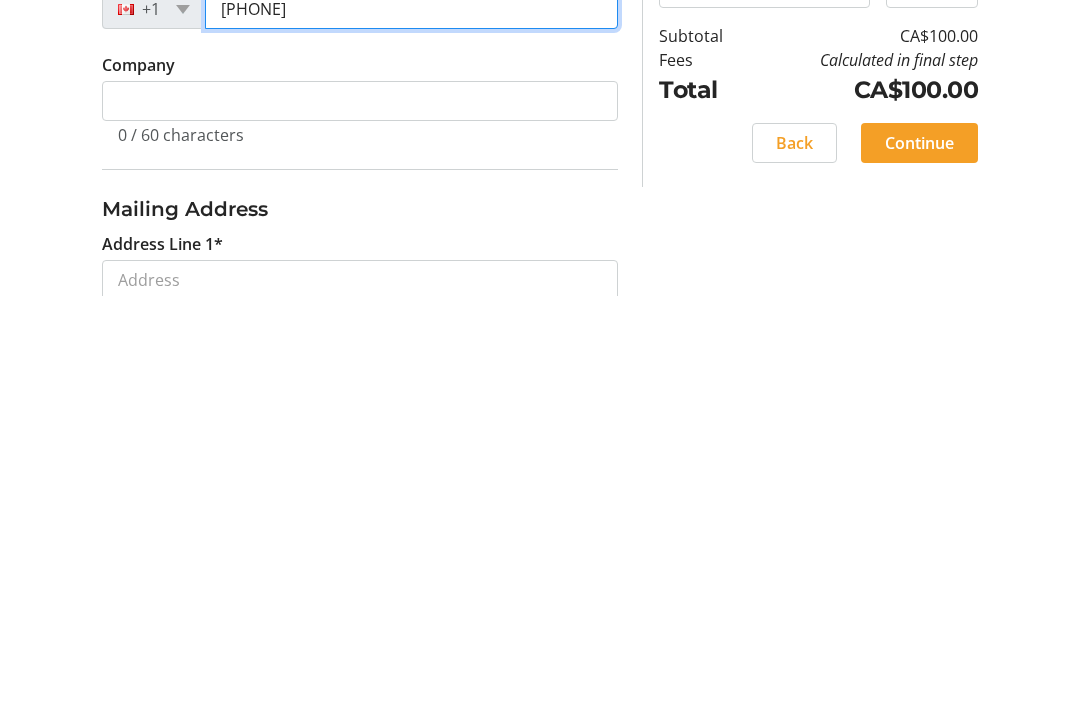 scroll, scrollTop: 327, scrollLeft: 0, axis: vertical 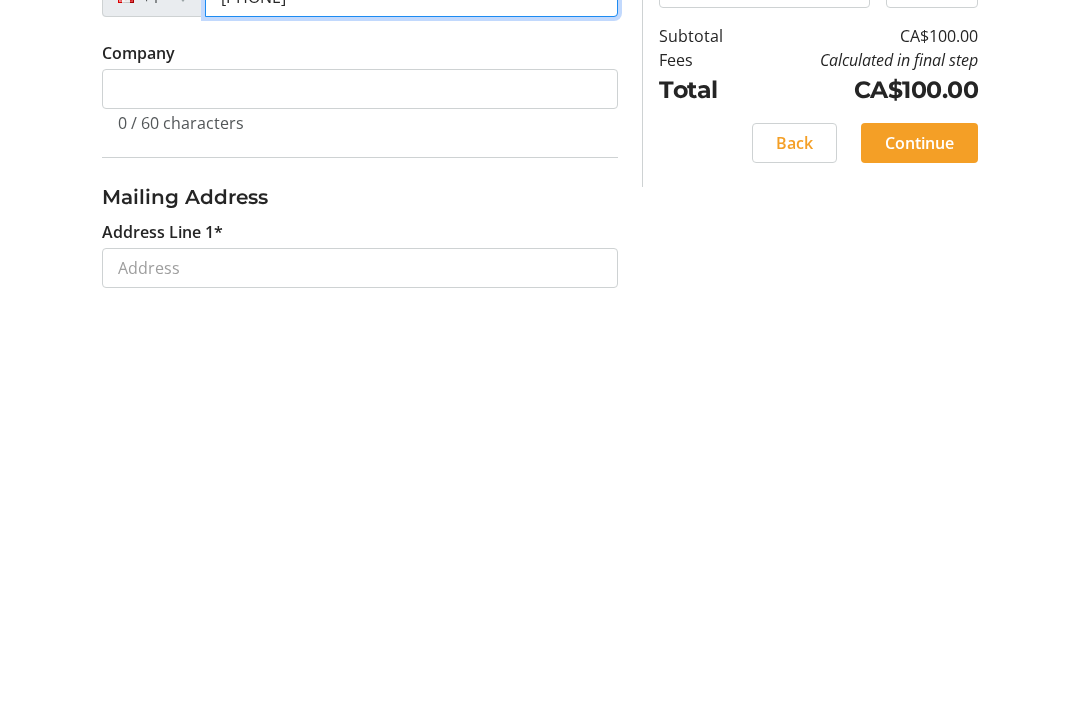 type on "[PHONE]" 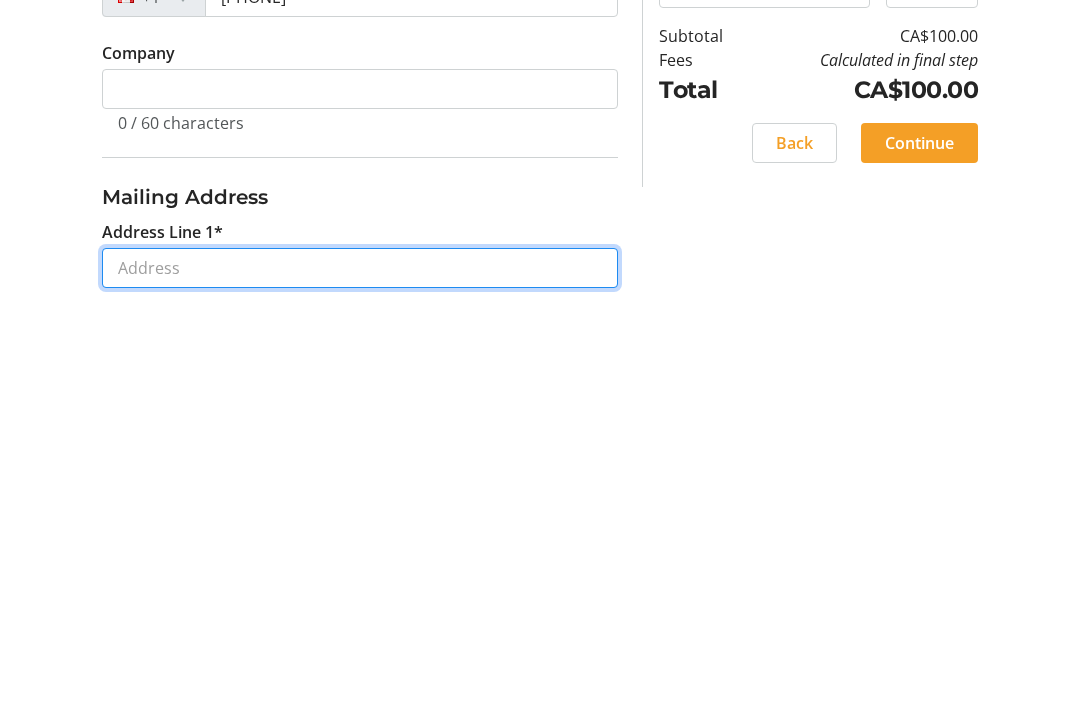 click on "Address Line 1*" at bounding box center [360, 676] 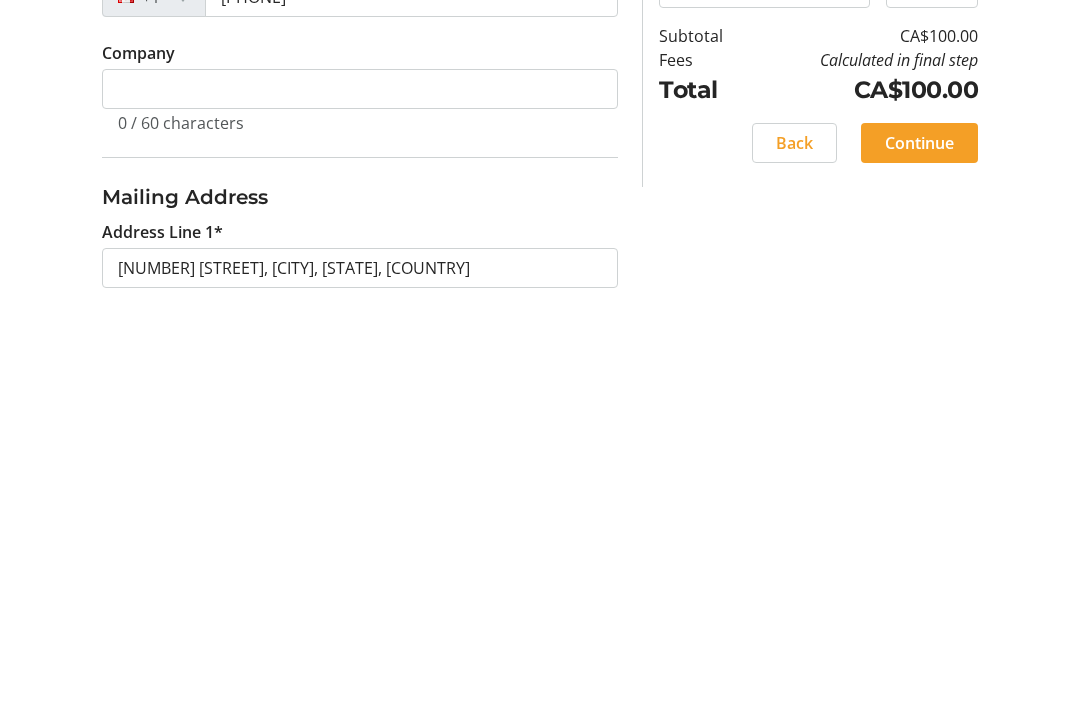 scroll, scrollTop: 735, scrollLeft: 0, axis: vertical 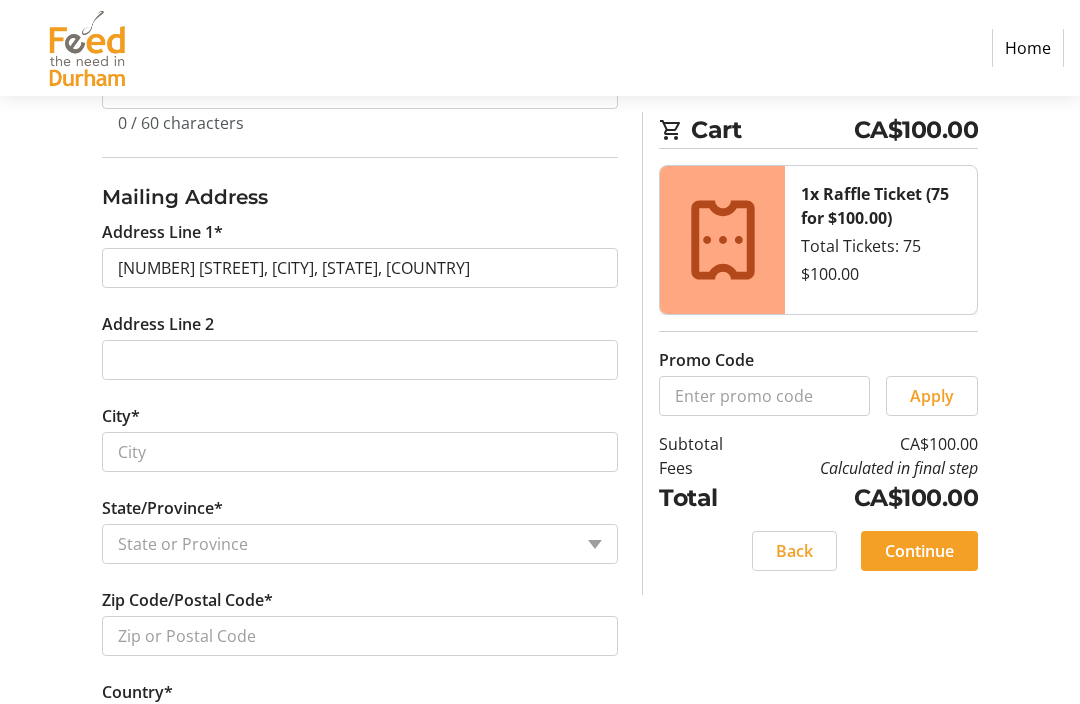 type on "[NUMBER] [STREET]" 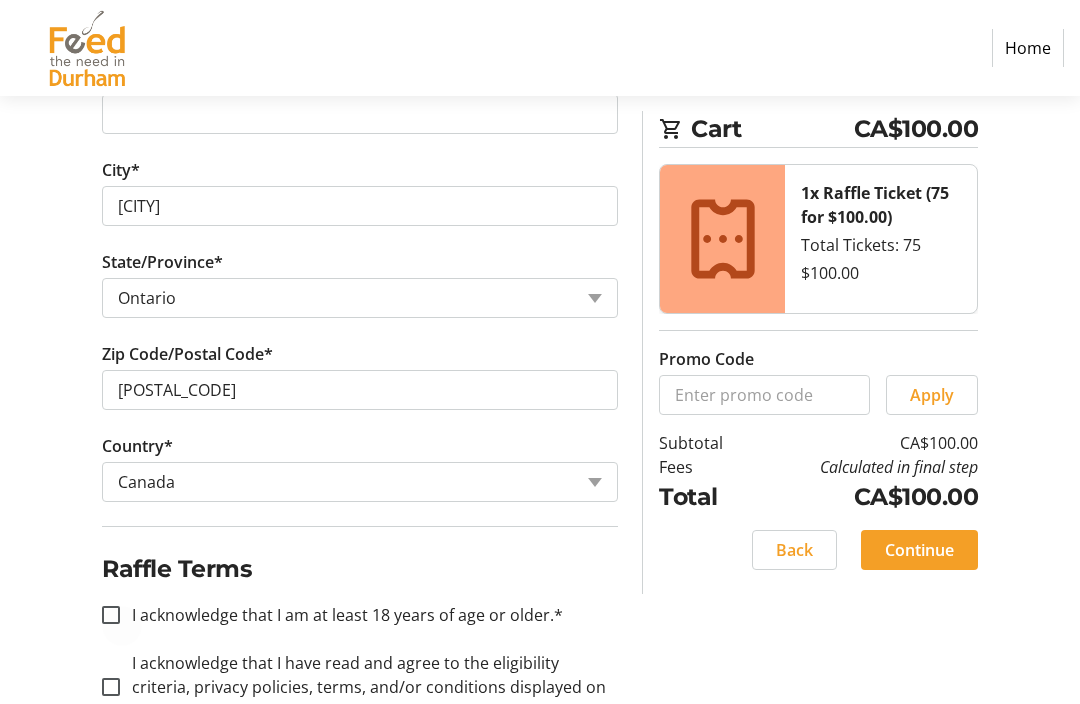 scroll, scrollTop: 980, scrollLeft: 0, axis: vertical 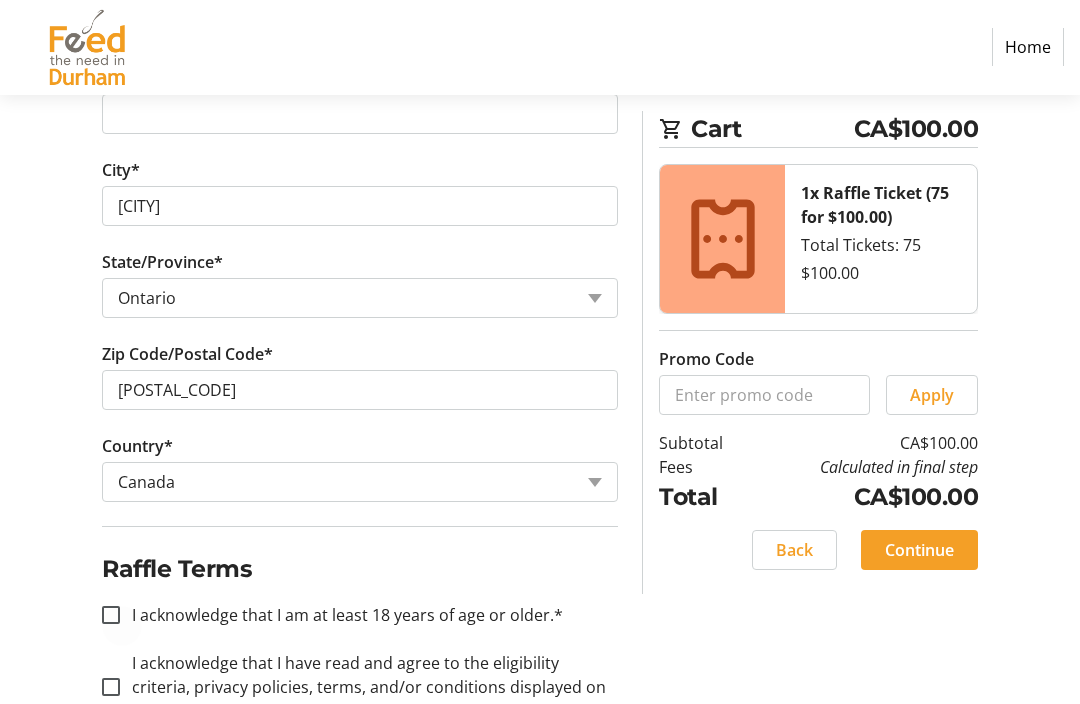 click at bounding box center [111, 616] 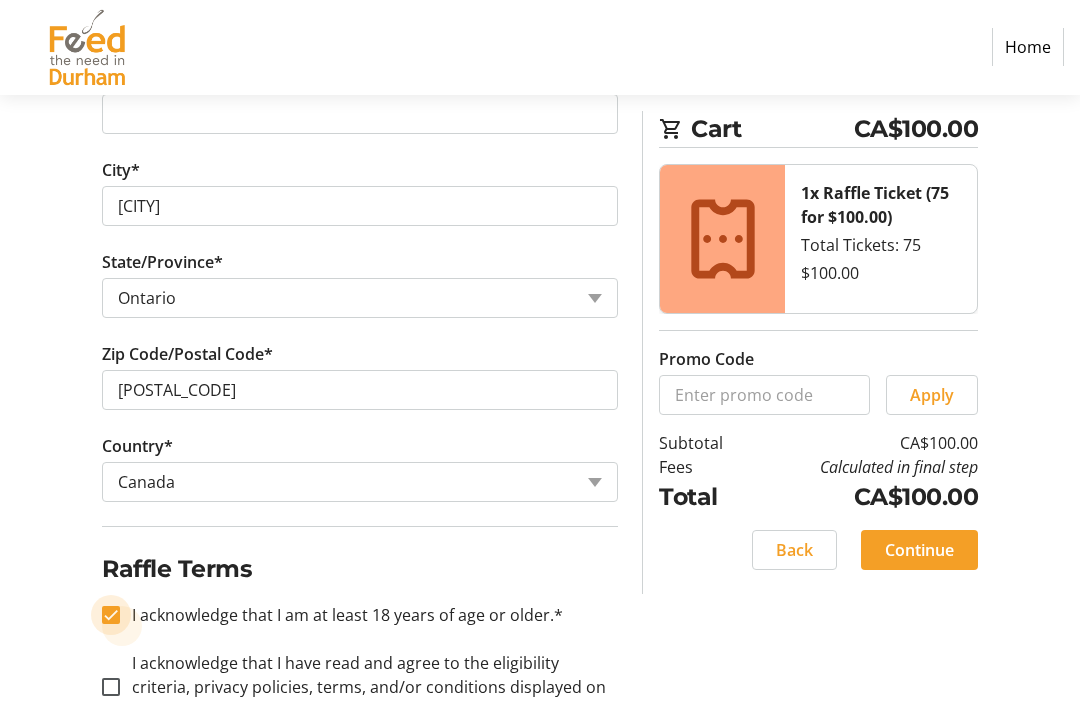 checkbox on "true" 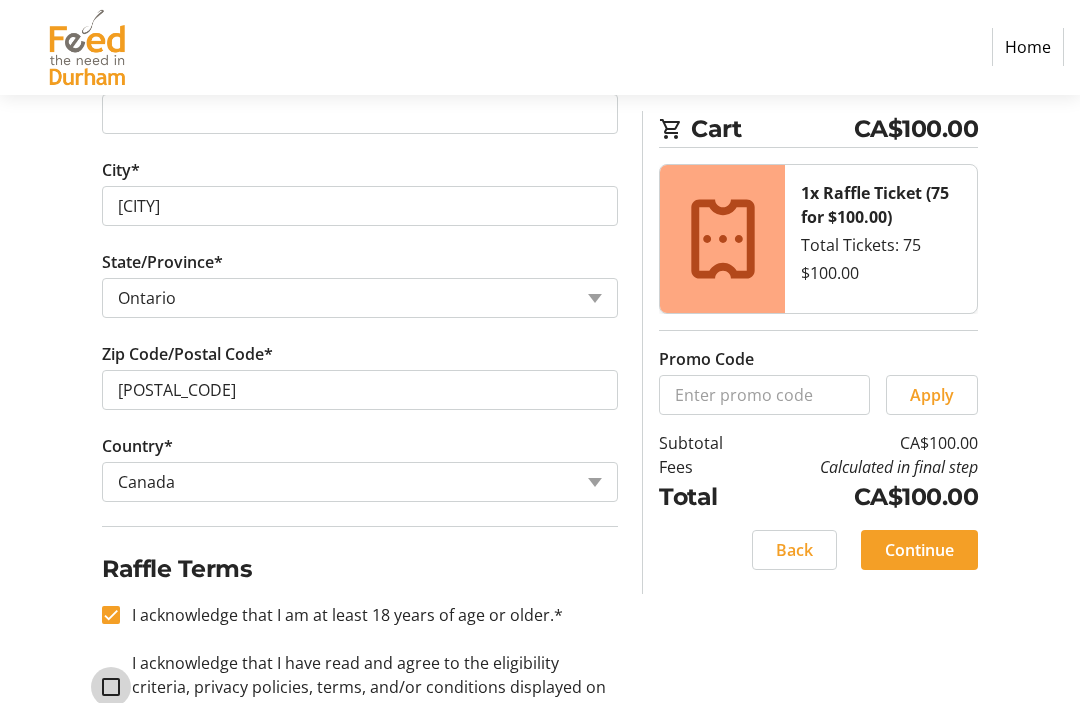 click on "I acknowledge that I have read and agree to the eligibility criteria, privacy policies, terms,
and/or conditions displayed on the fundraiser page and the raffle tickets I am purchasing.*" at bounding box center (111, 688) 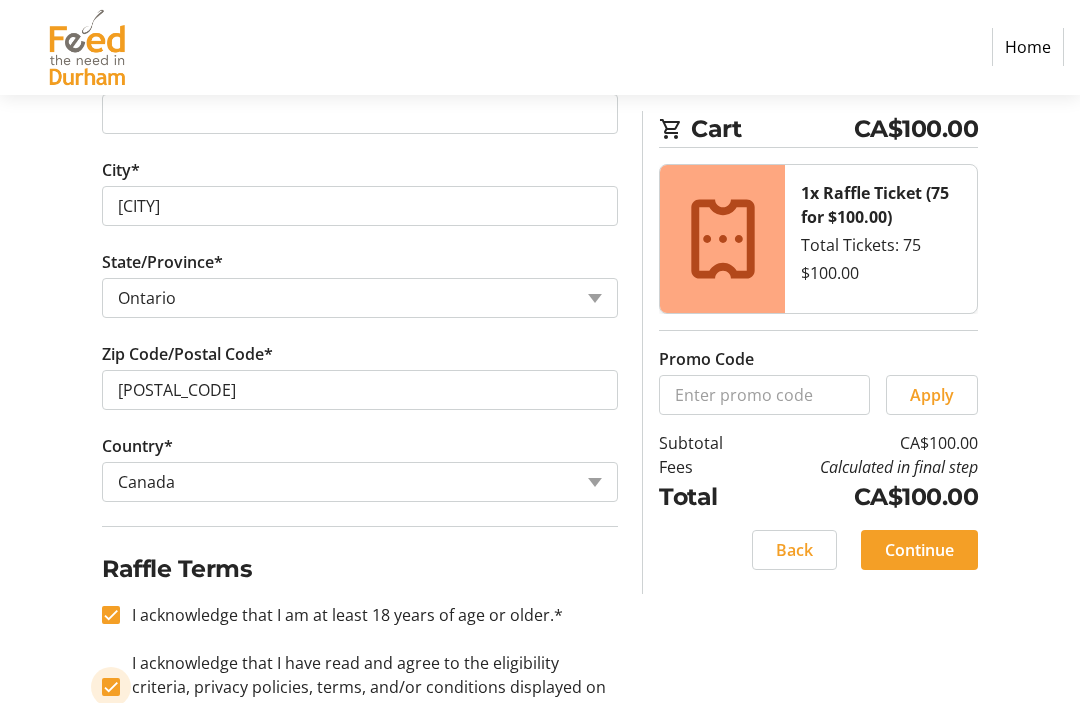 checkbox on "true" 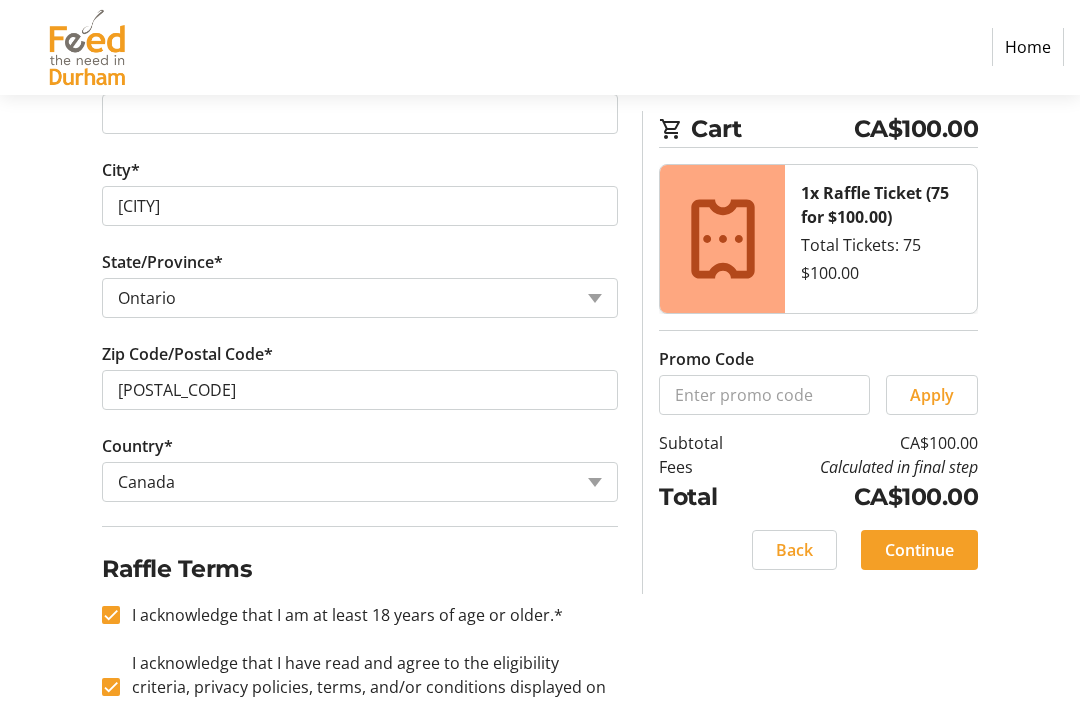 click on "Continue" 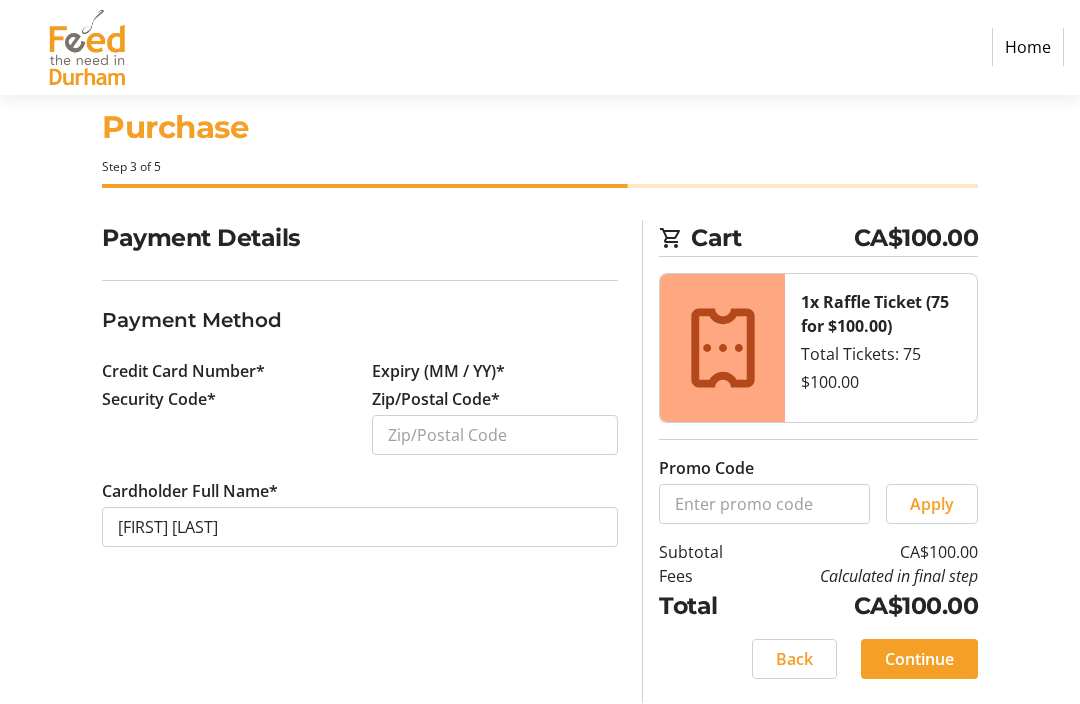 scroll, scrollTop: 0, scrollLeft: 0, axis: both 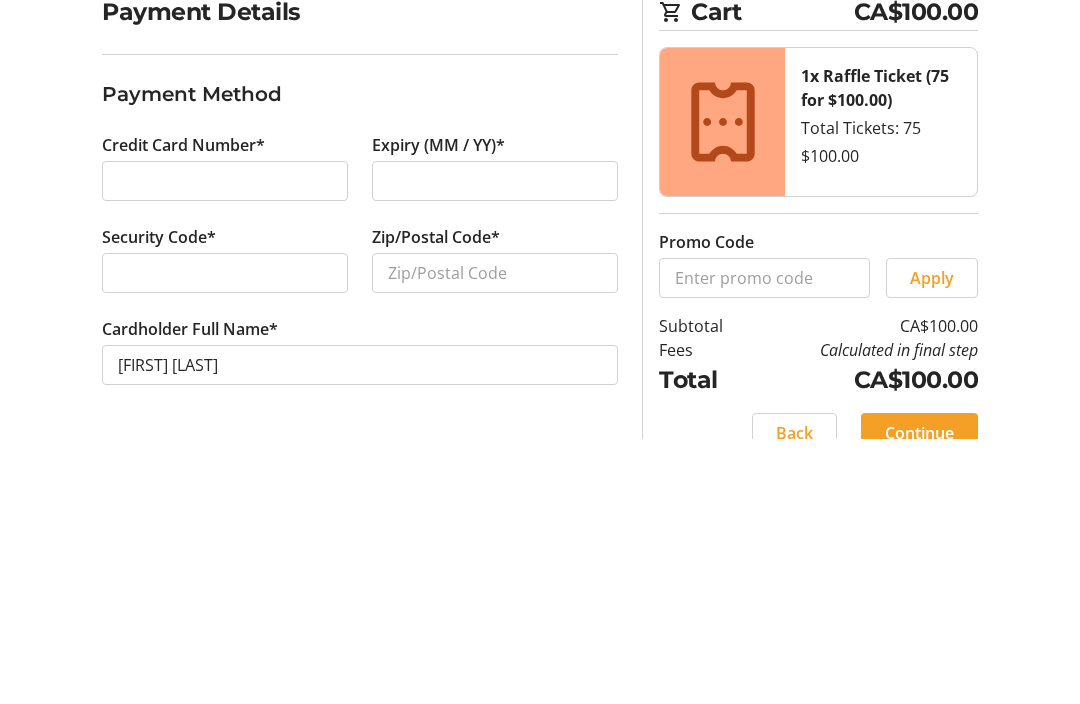 click at bounding box center [225, 539] 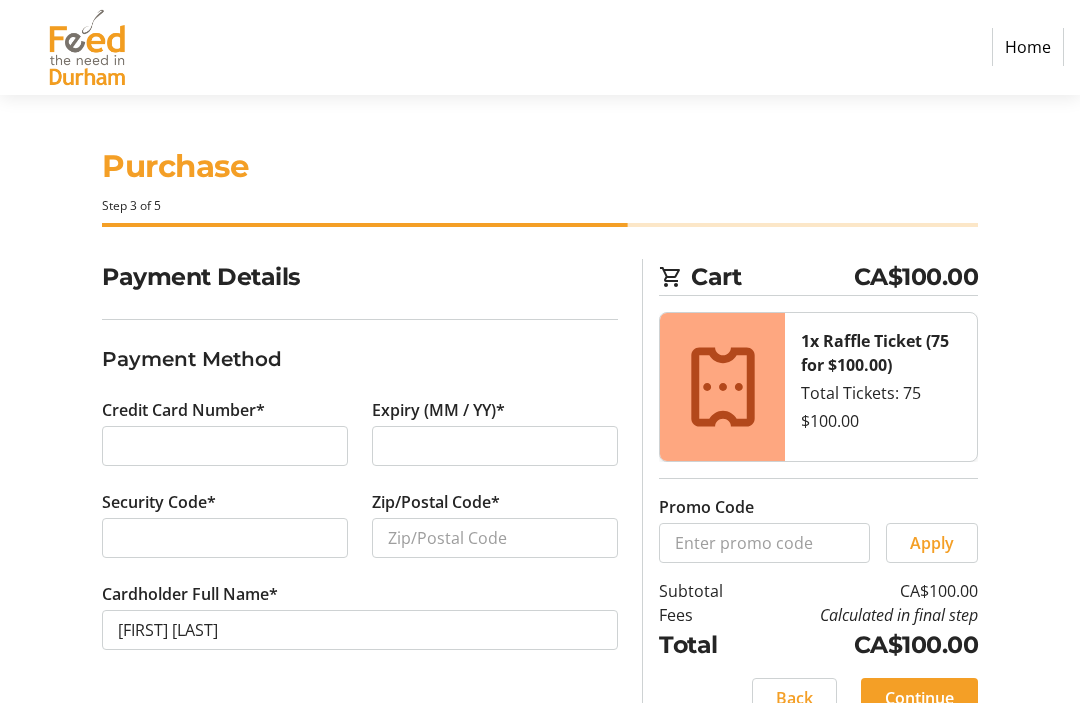 scroll, scrollTop: 15, scrollLeft: 0, axis: vertical 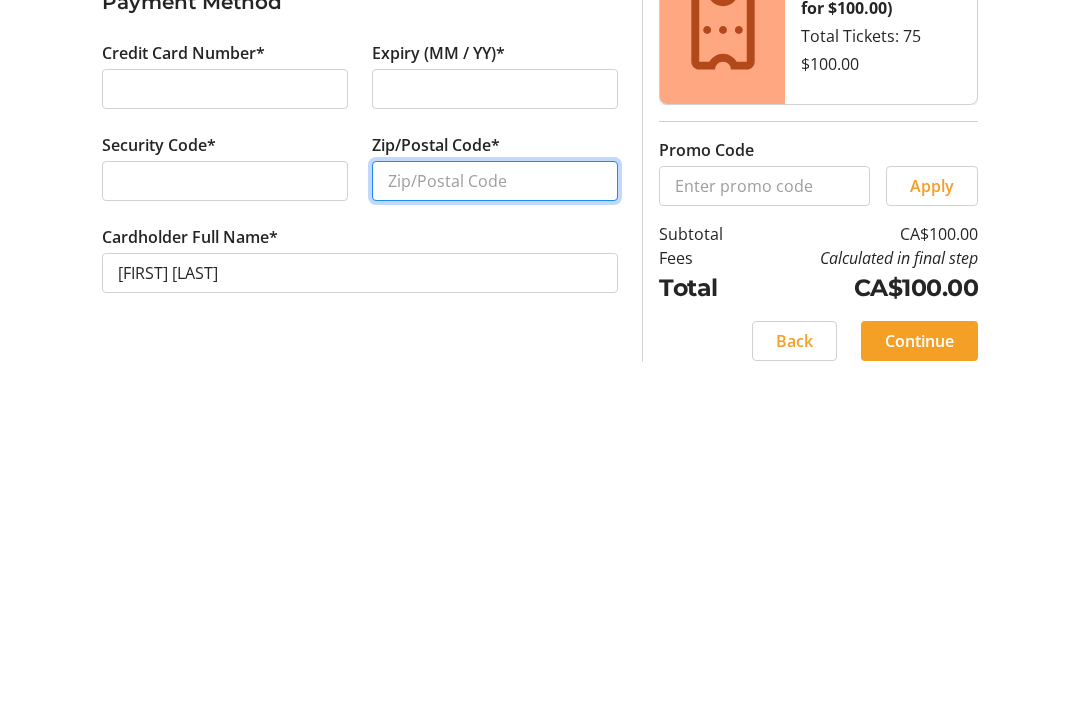 click on "Zip/Postal Code*" at bounding box center [495, 524] 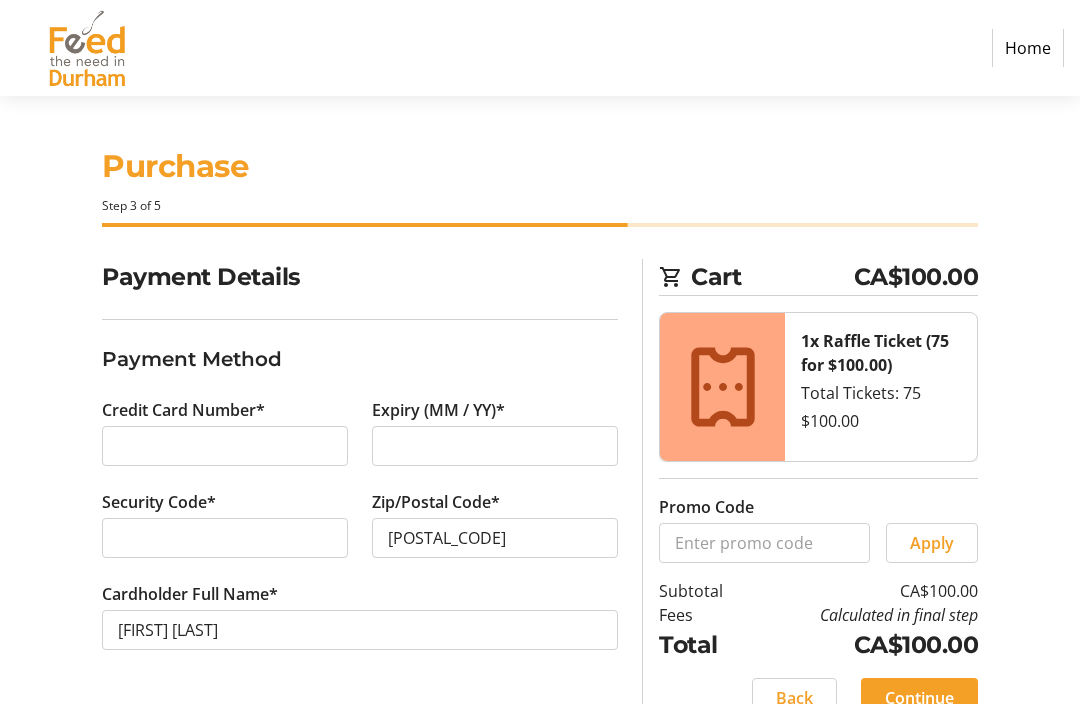 scroll, scrollTop: 0, scrollLeft: 0, axis: both 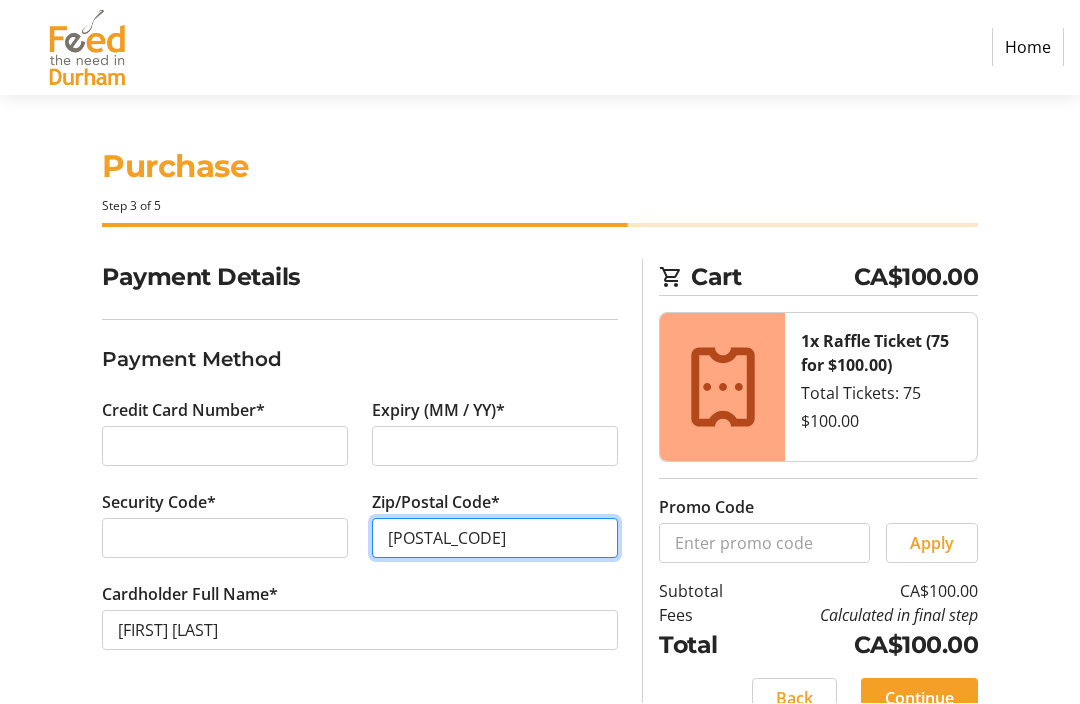 type on "[POSTAL_CODE]" 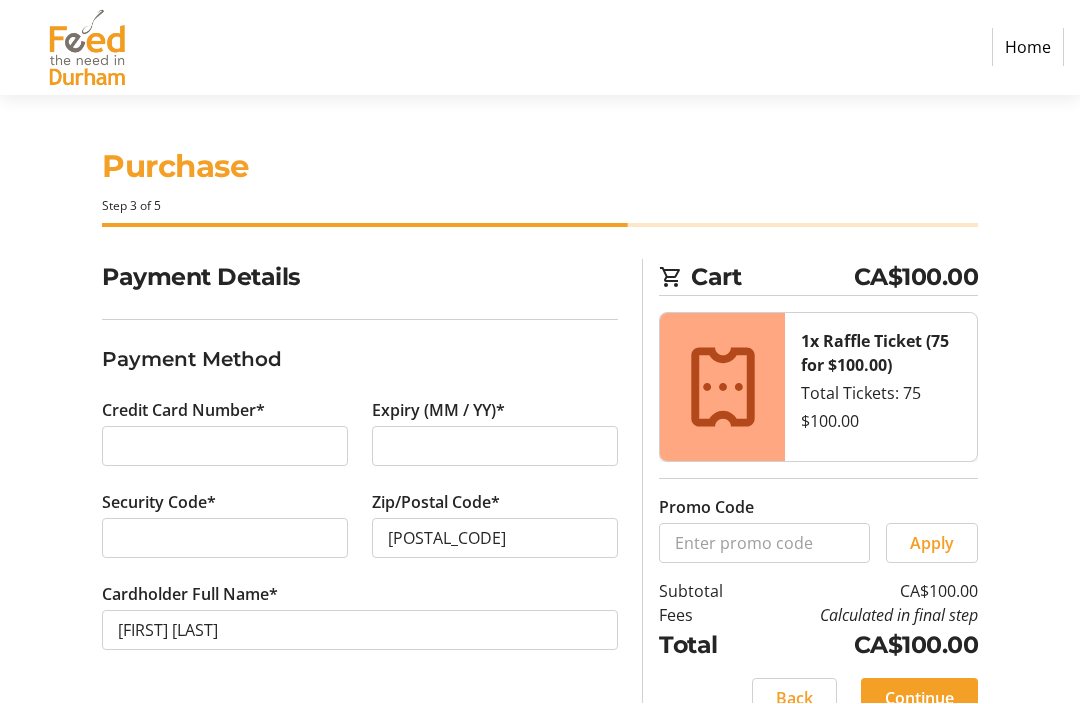 click on "Continue" 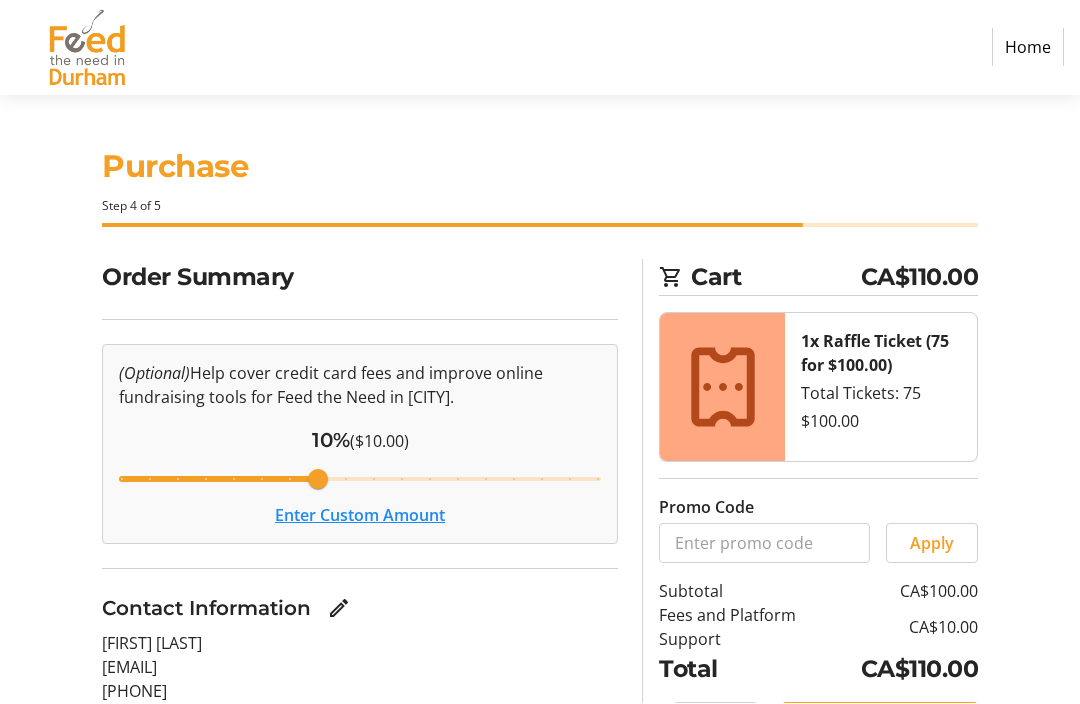 scroll, scrollTop: 1, scrollLeft: 0, axis: vertical 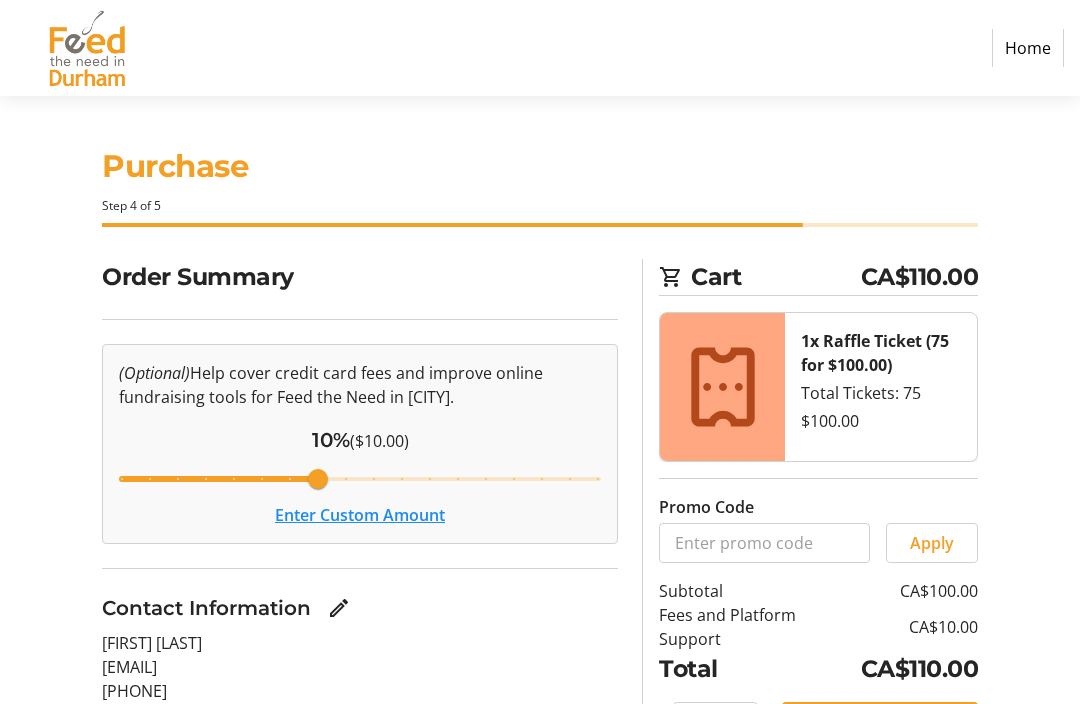 click on "Complete Purchase" 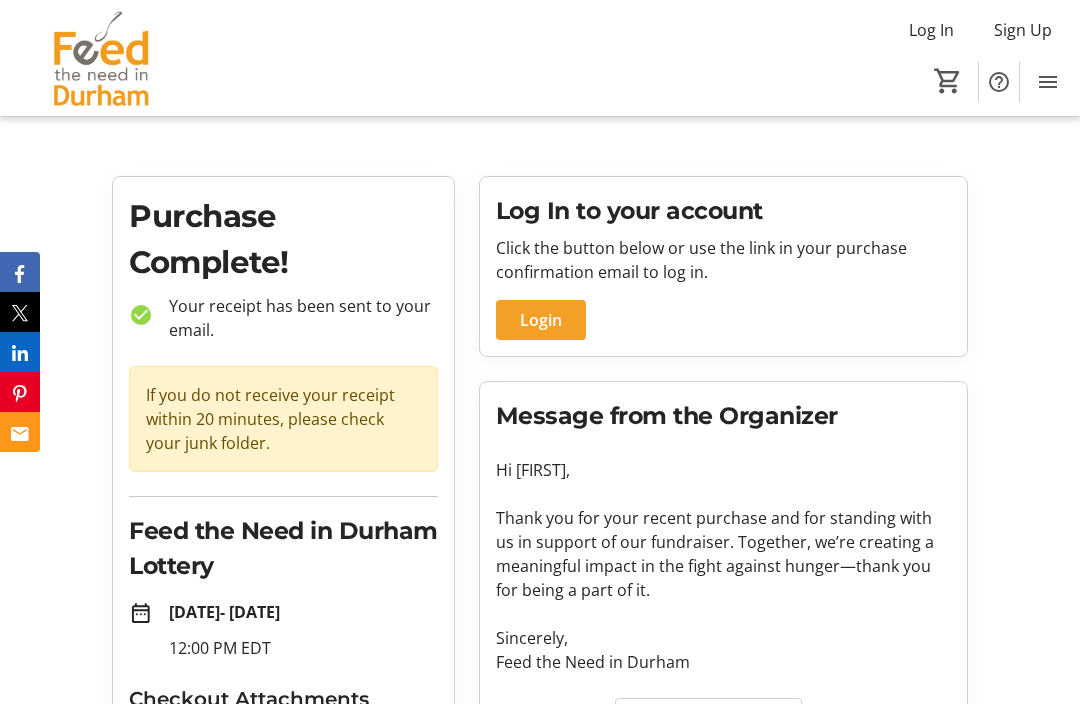 scroll, scrollTop: 0, scrollLeft: 0, axis: both 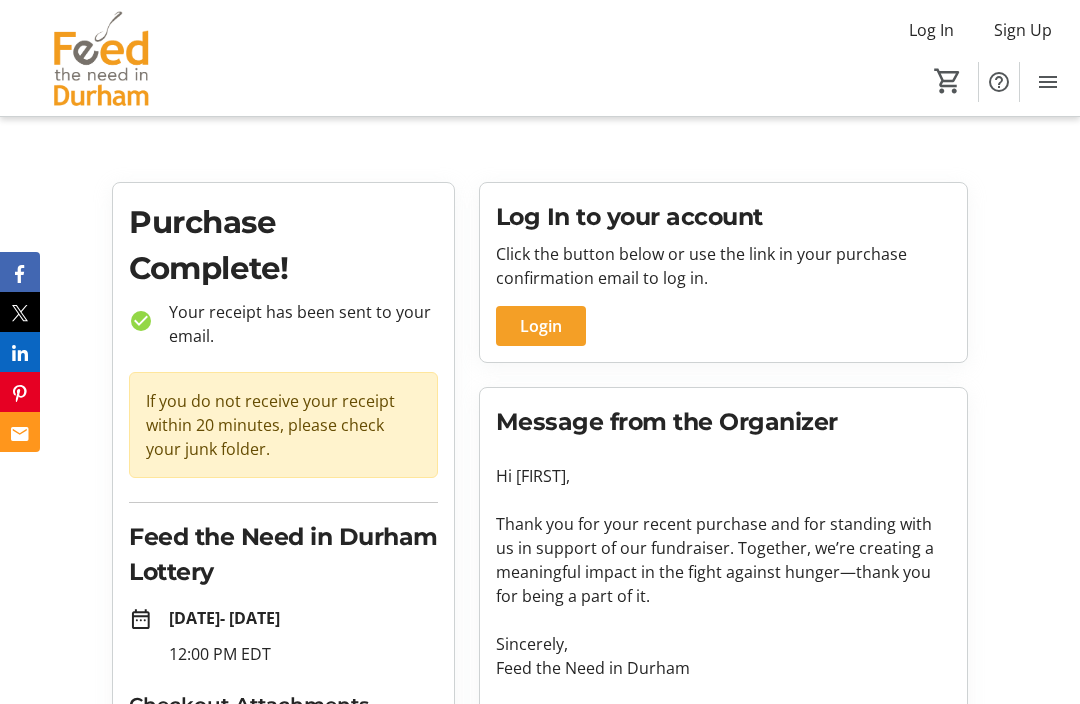 click on "Login" 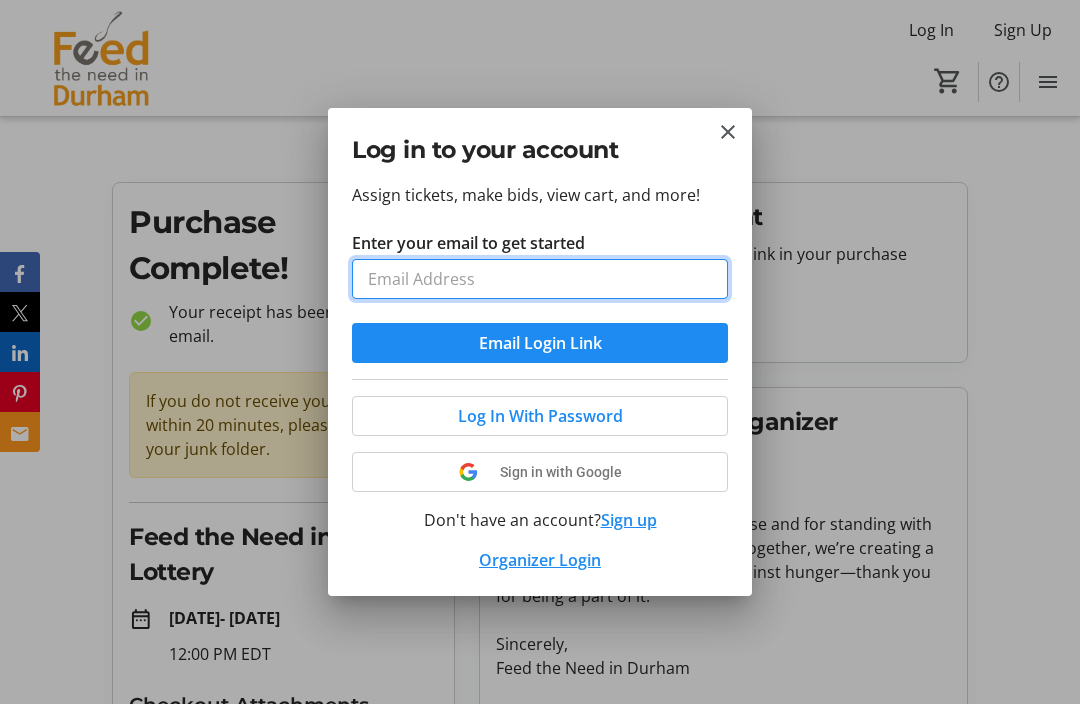 click on "Enter your email to get started" at bounding box center [540, 279] 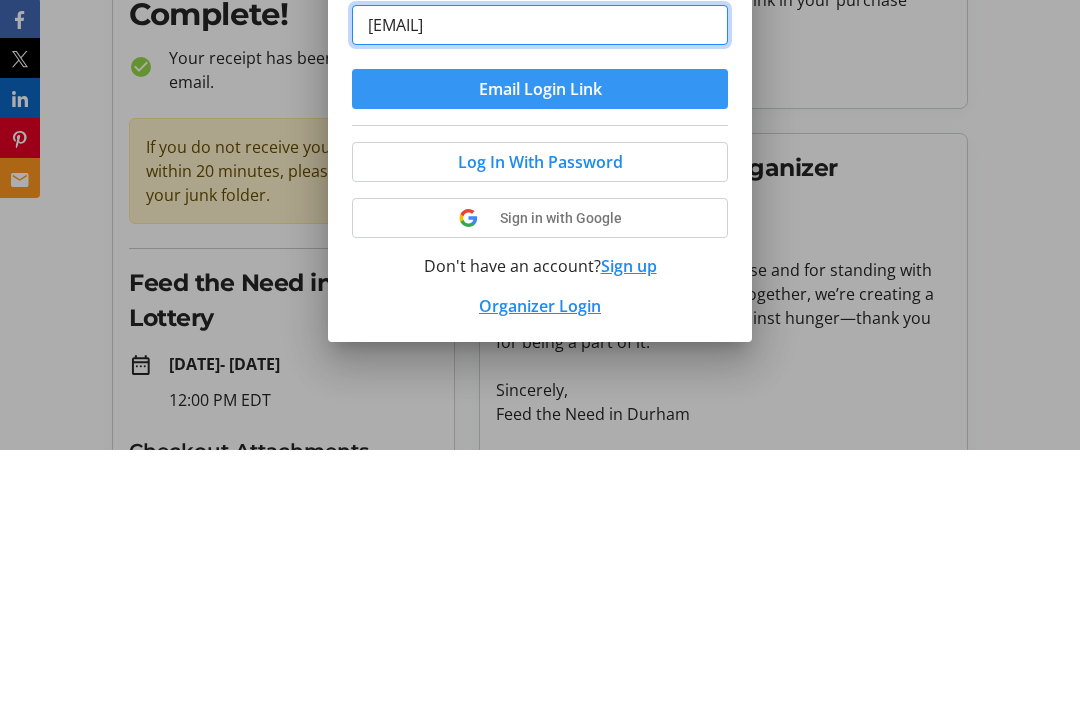 type on "[EMAIL]" 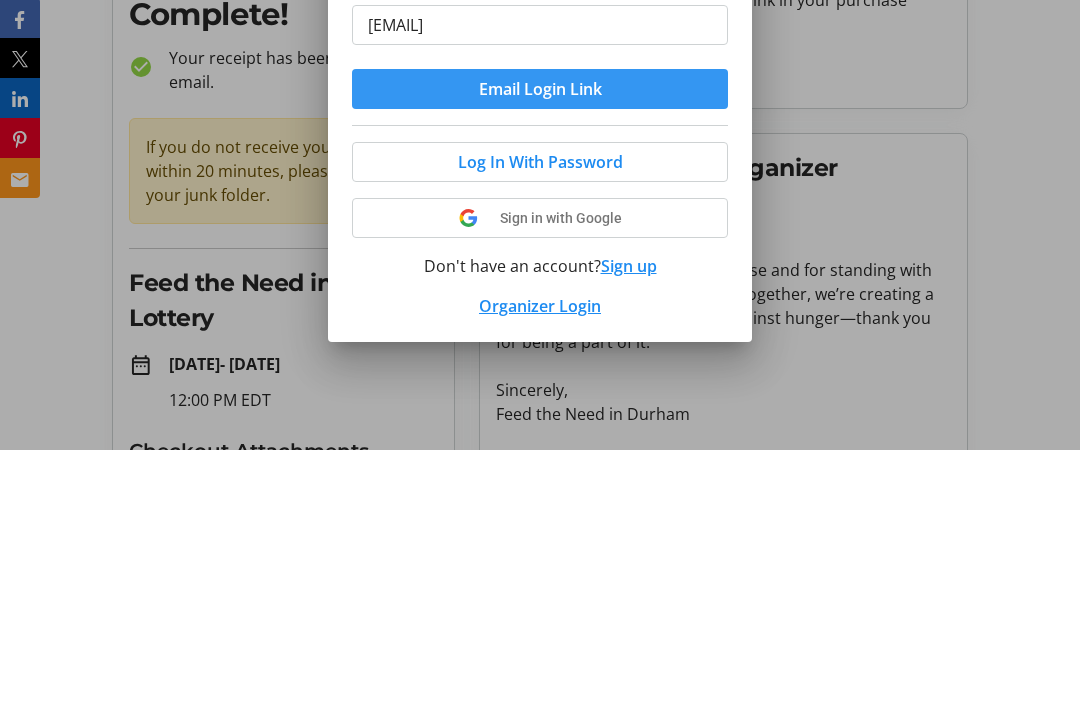 click at bounding box center (540, 343) 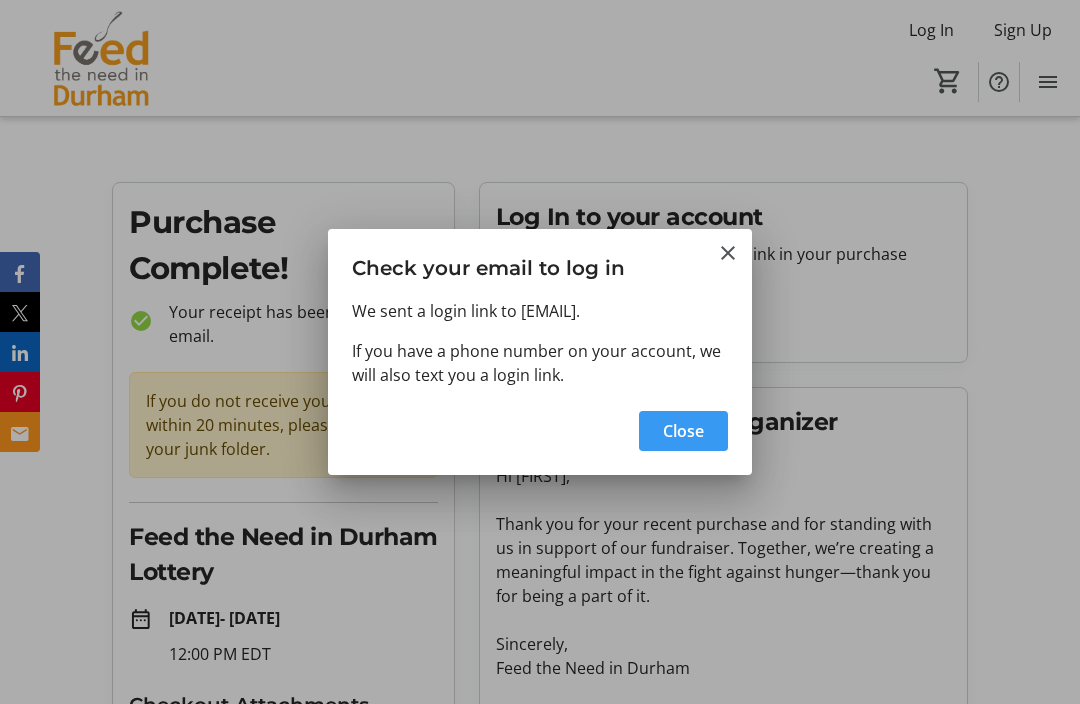 click on "Close" at bounding box center (683, 431) 